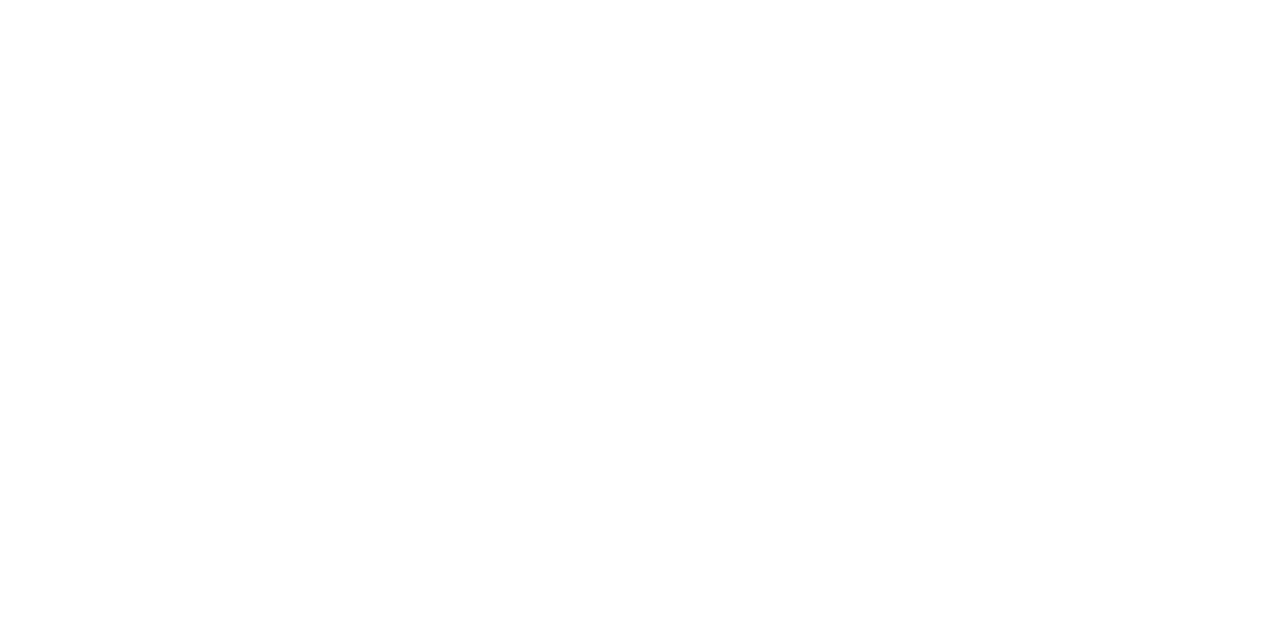scroll, scrollTop: 0, scrollLeft: 0, axis: both 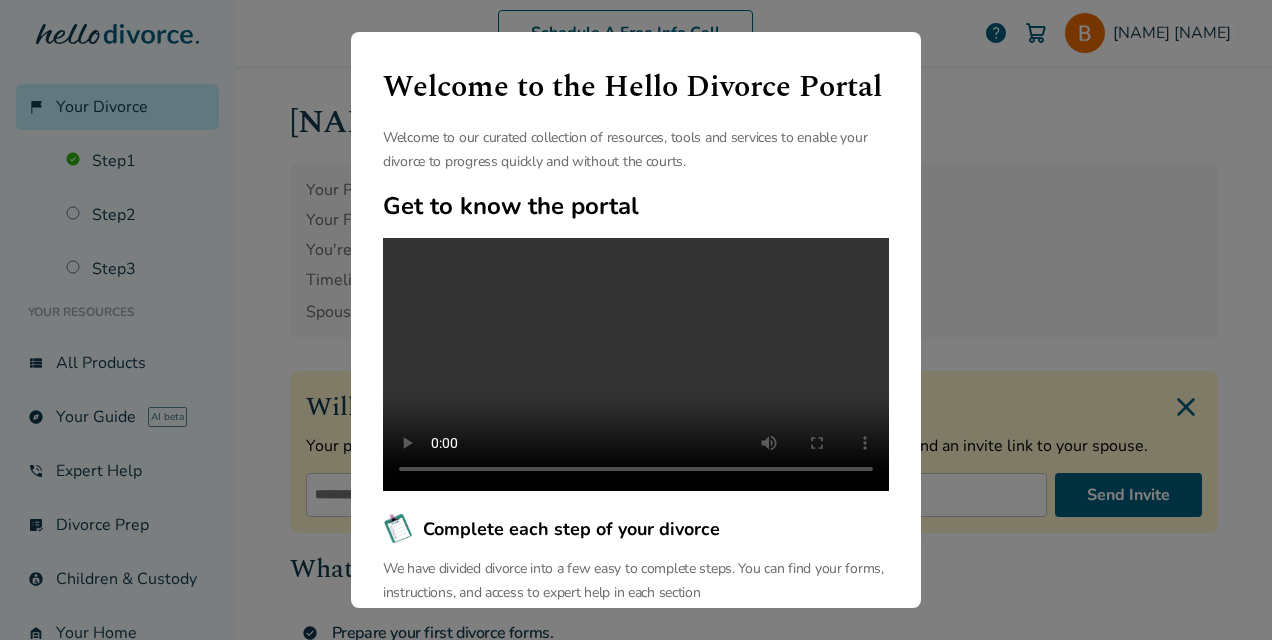 click on "Welcome to the Hello Divorce Portal Welcome to our curated collection of resources, tools and services to enable your divorce to progress quickly and without the courts. Get to know the portal Complete each step of your divorce We have divided divorce into a few easy to complete steps. You can find your forms, instructions, and access to expert help in each section Largest online library of divorce resources We have the largest free online library of articles and resources that help you navigate your unique divorce journey. We support you before, during and after your divorce. Continue" at bounding box center [636, 320] 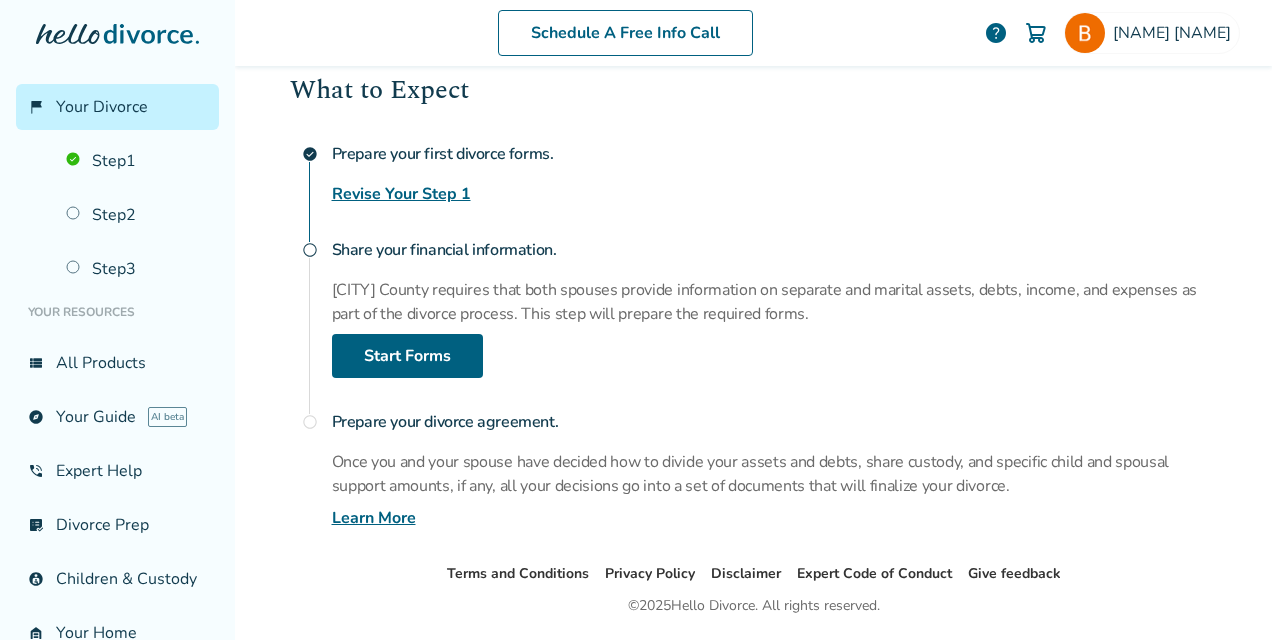 scroll, scrollTop: 478, scrollLeft: 0, axis: vertical 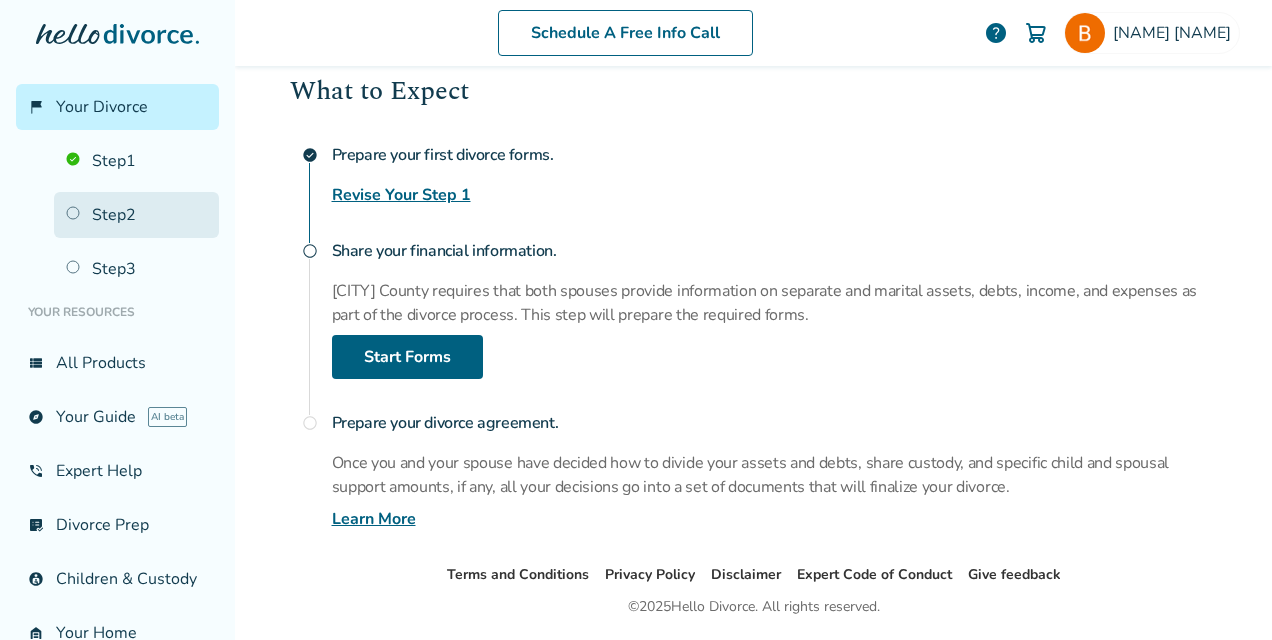 click on "Step  2" at bounding box center [136, 215] 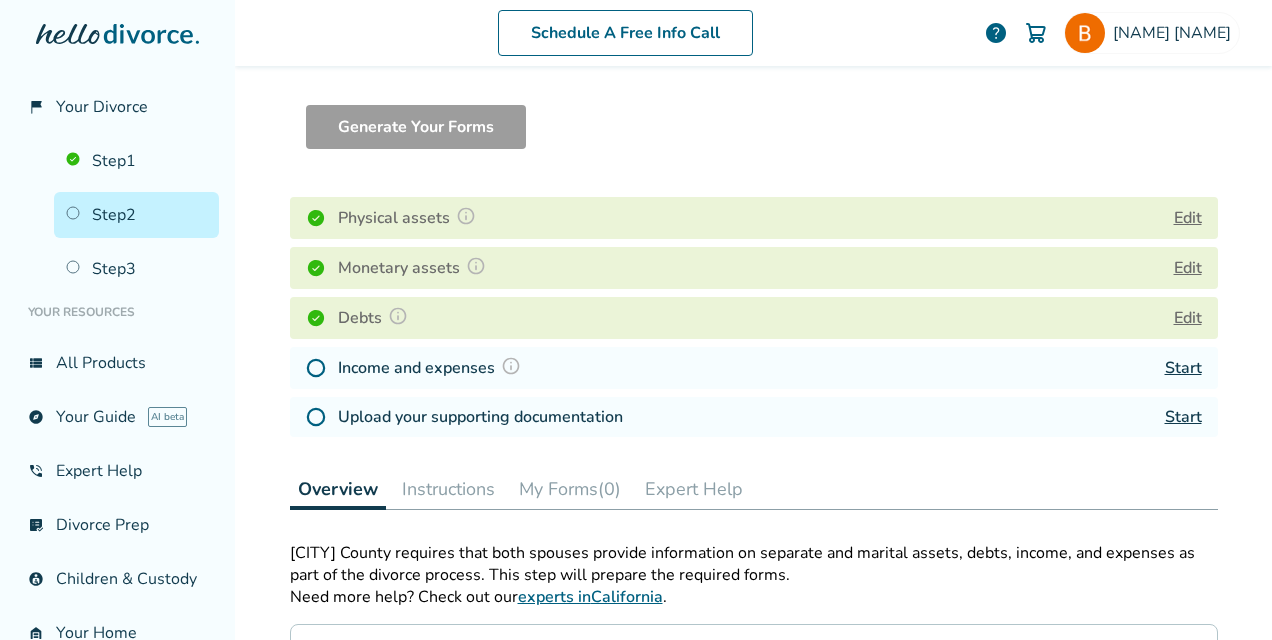 scroll, scrollTop: 121, scrollLeft: 0, axis: vertical 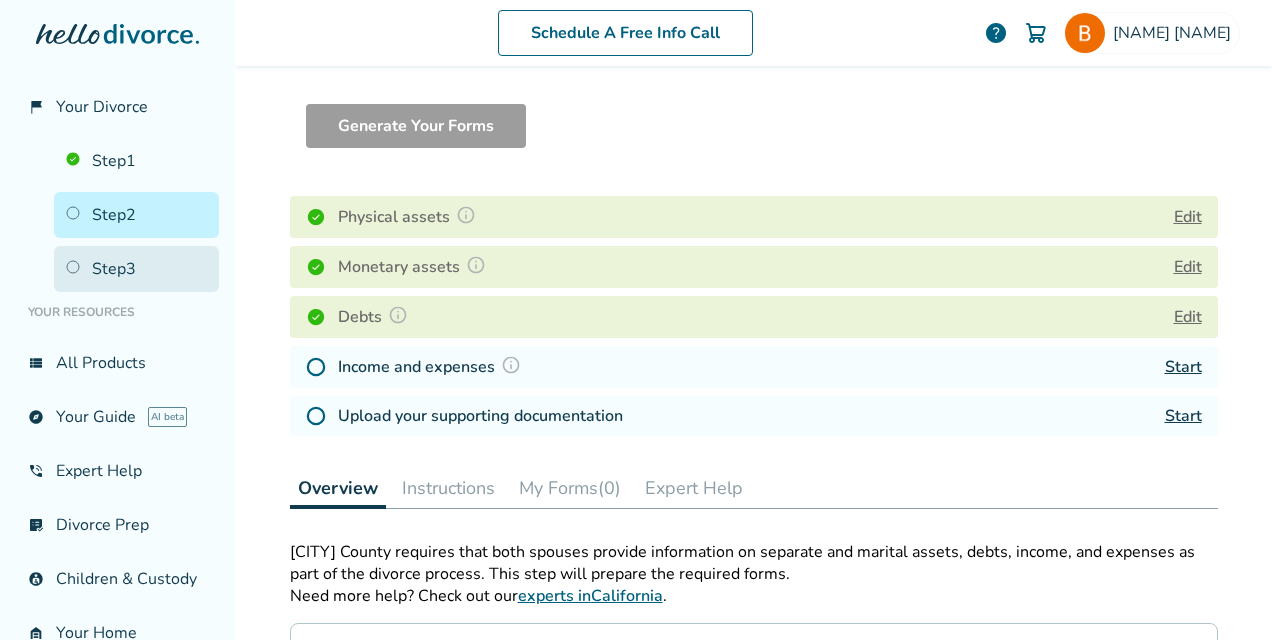 click on "Step  3" at bounding box center (136, 269) 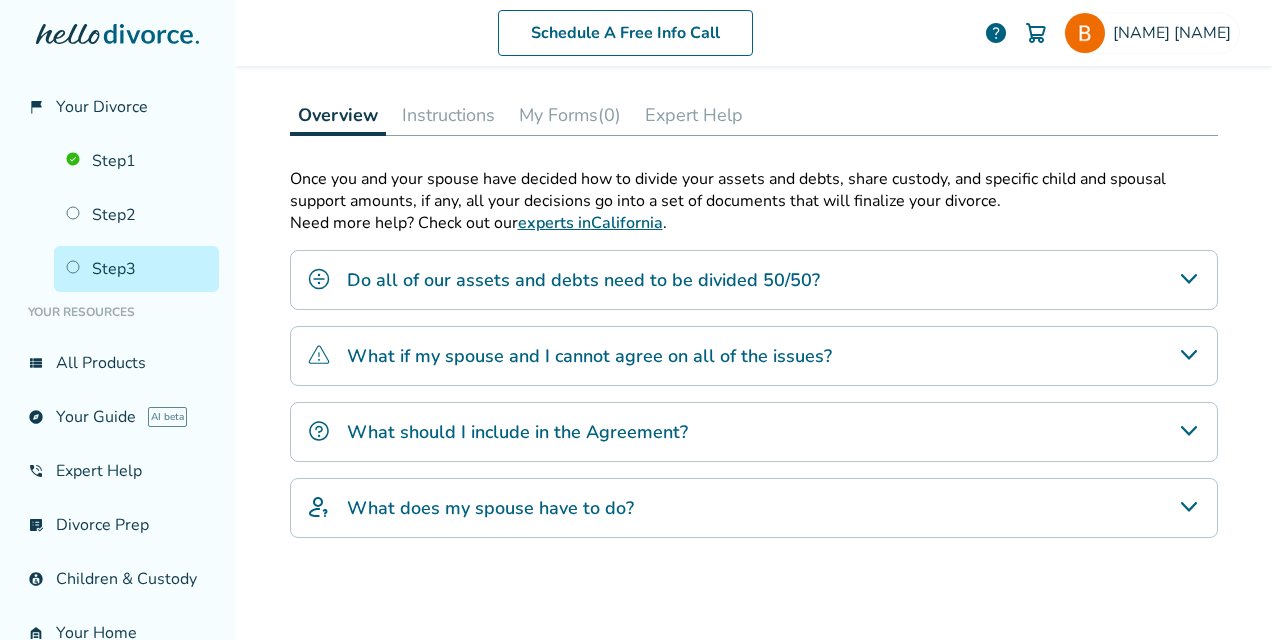 scroll, scrollTop: 372, scrollLeft: 0, axis: vertical 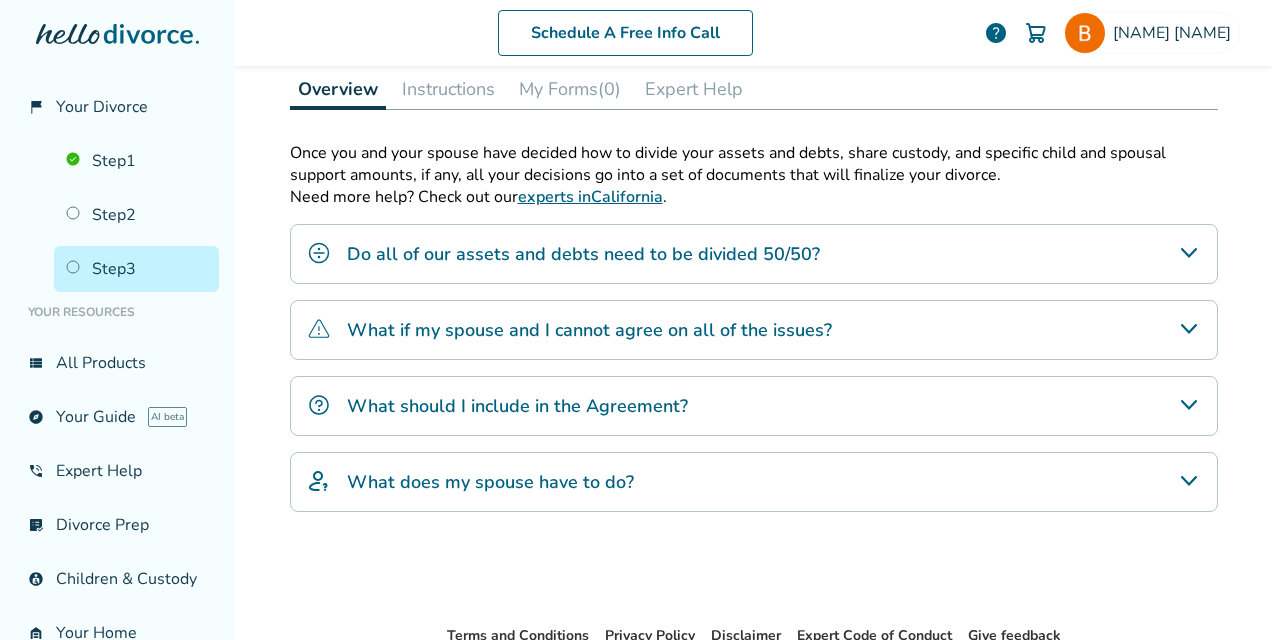 click 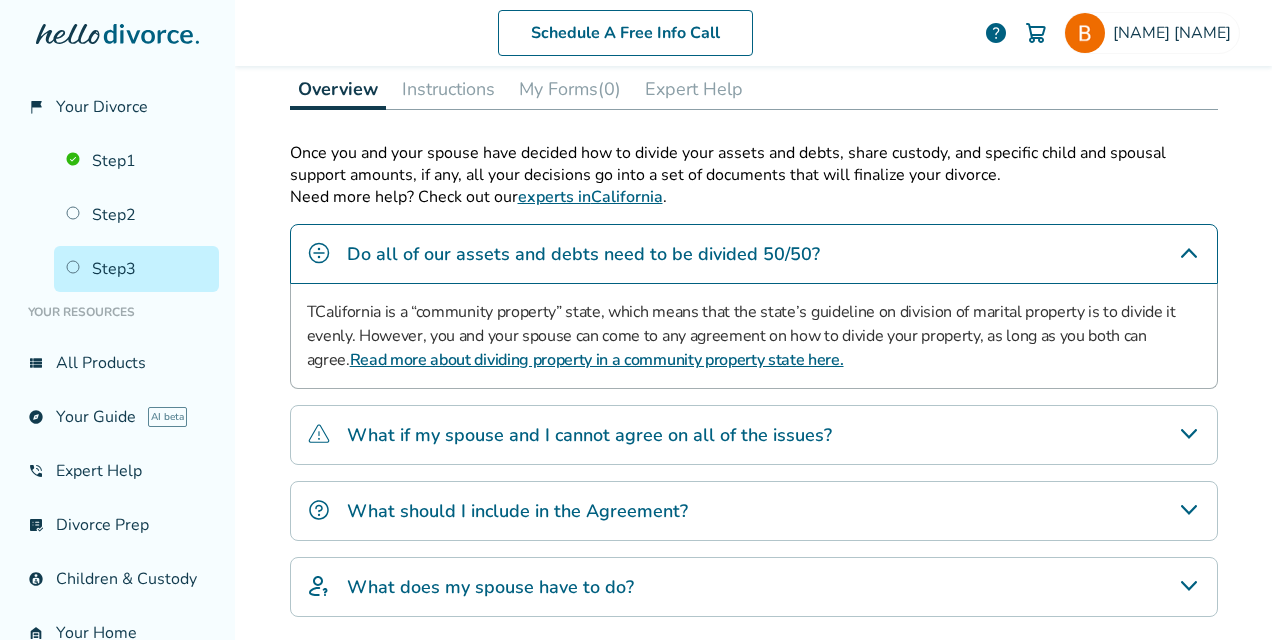 click 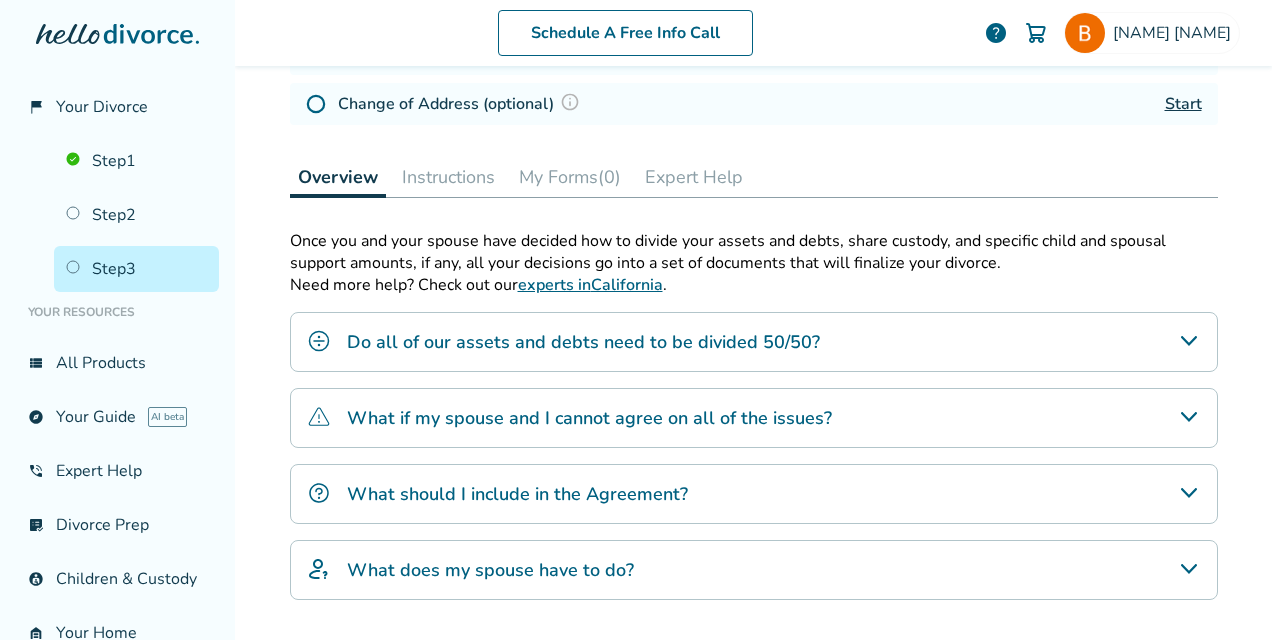 scroll, scrollTop: 218, scrollLeft: 0, axis: vertical 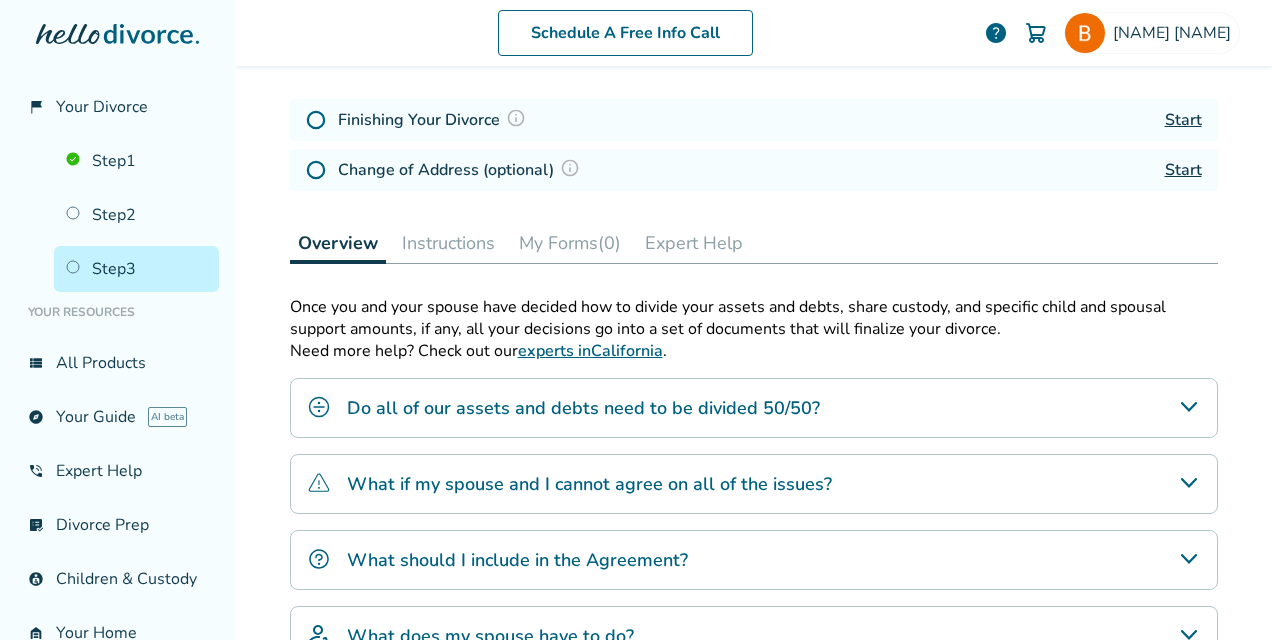 click on "My Forms  (0)" at bounding box center (570, 243) 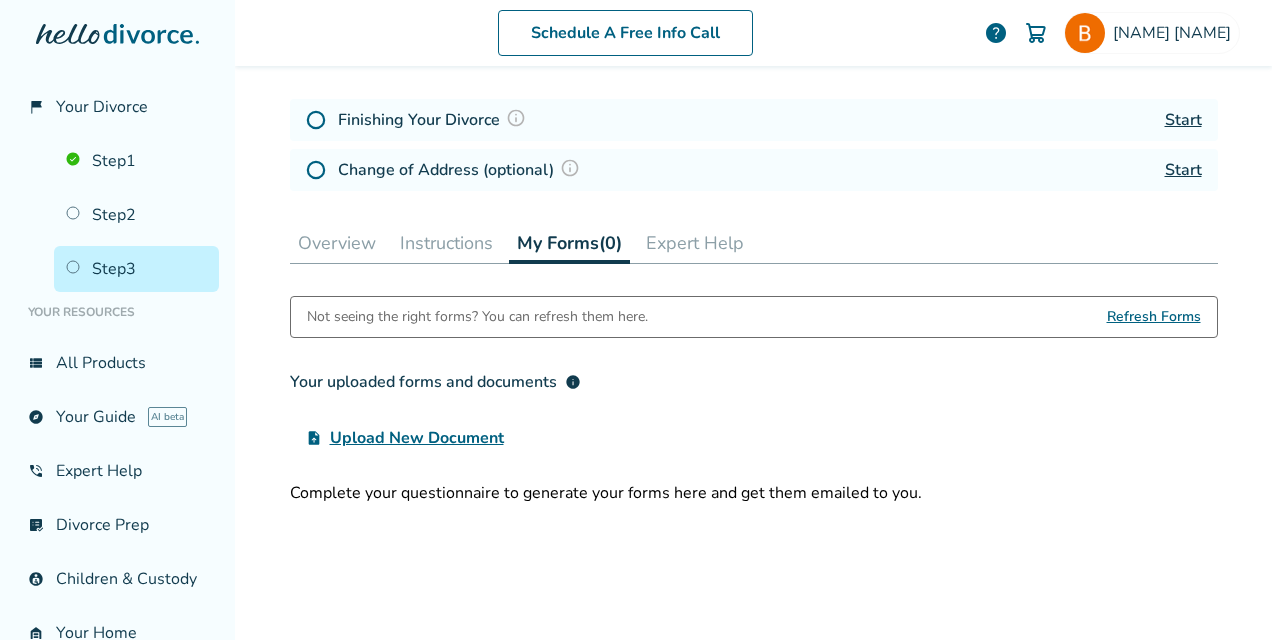 click on "Instructions" at bounding box center (446, 243) 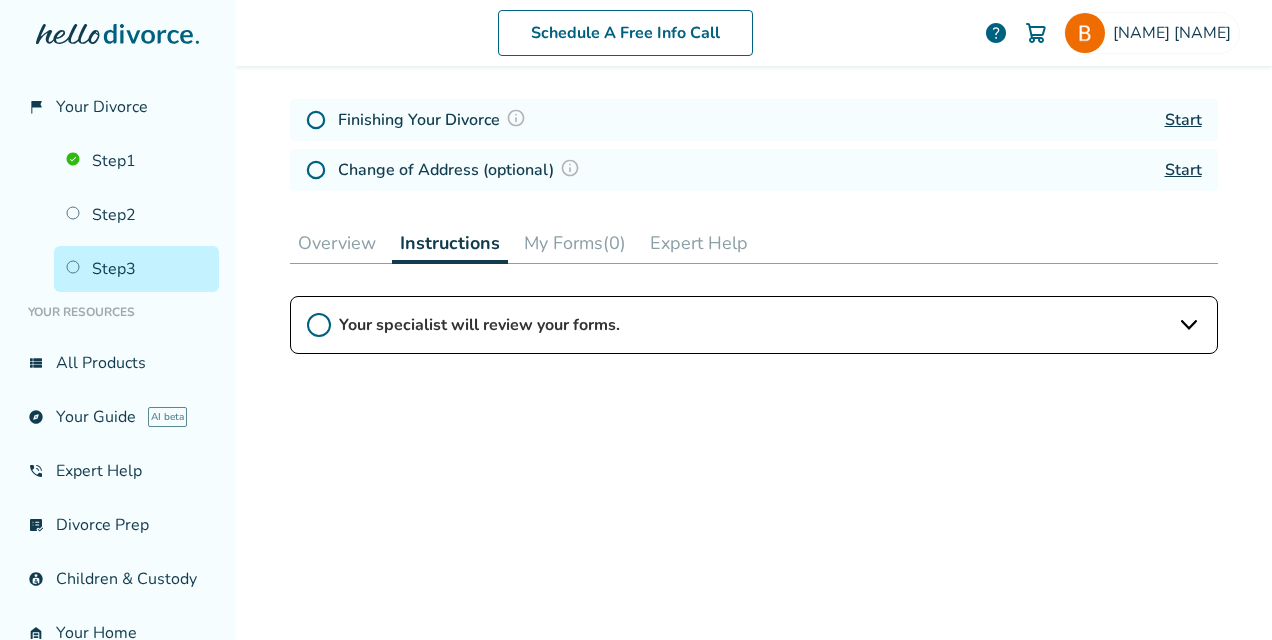 click on "Expert Help" at bounding box center [699, 243] 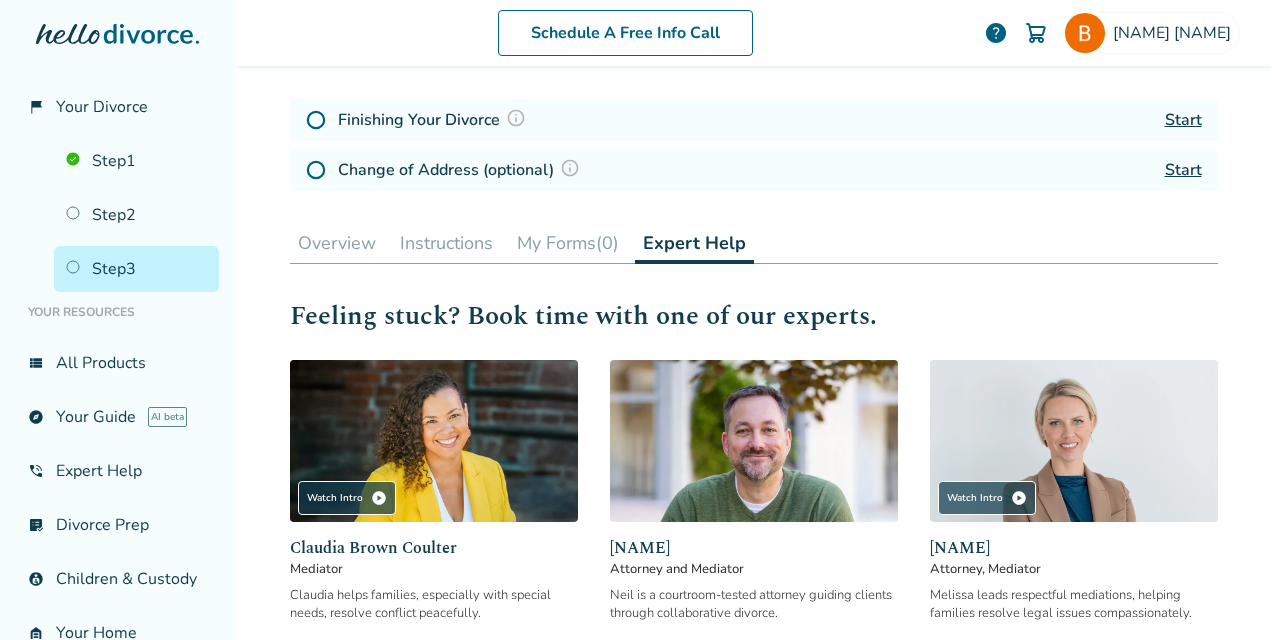click on "Overview" at bounding box center (337, 243) 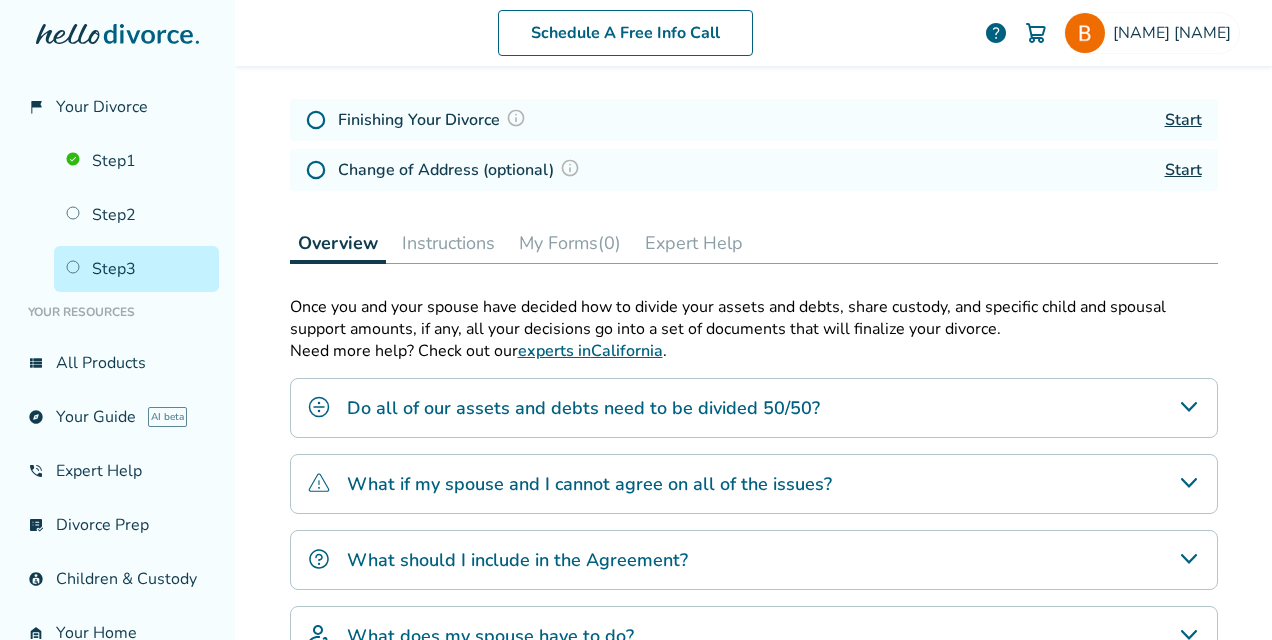 scroll, scrollTop: 0, scrollLeft: 0, axis: both 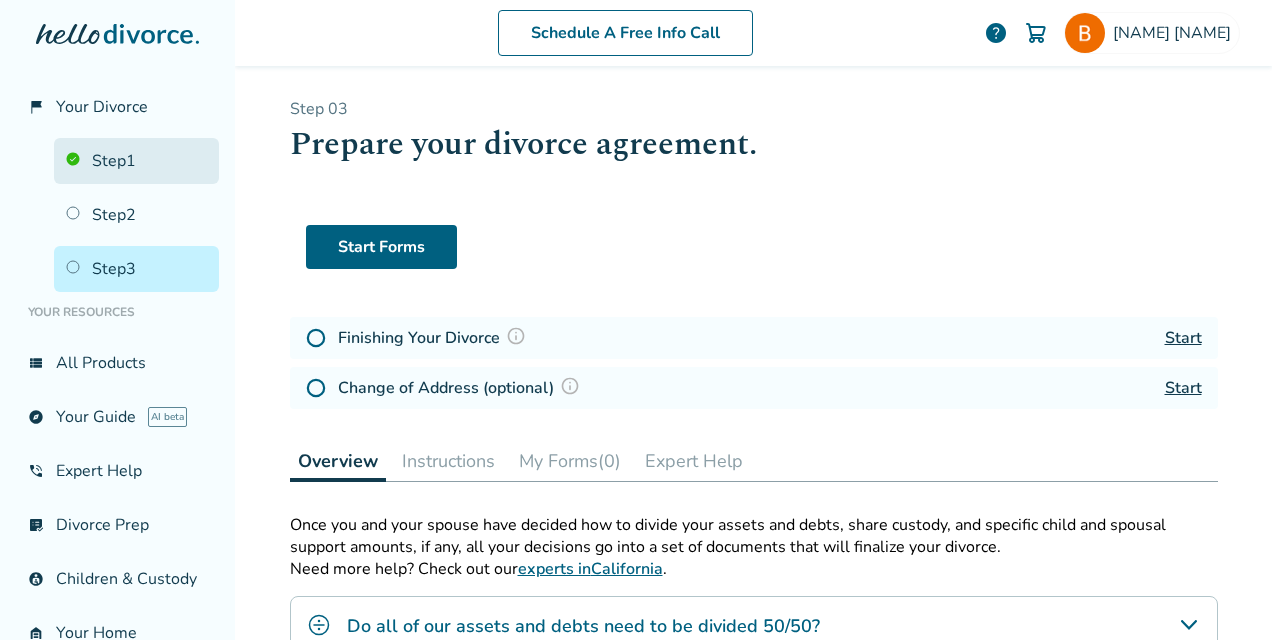 click on "Step  1" at bounding box center [136, 161] 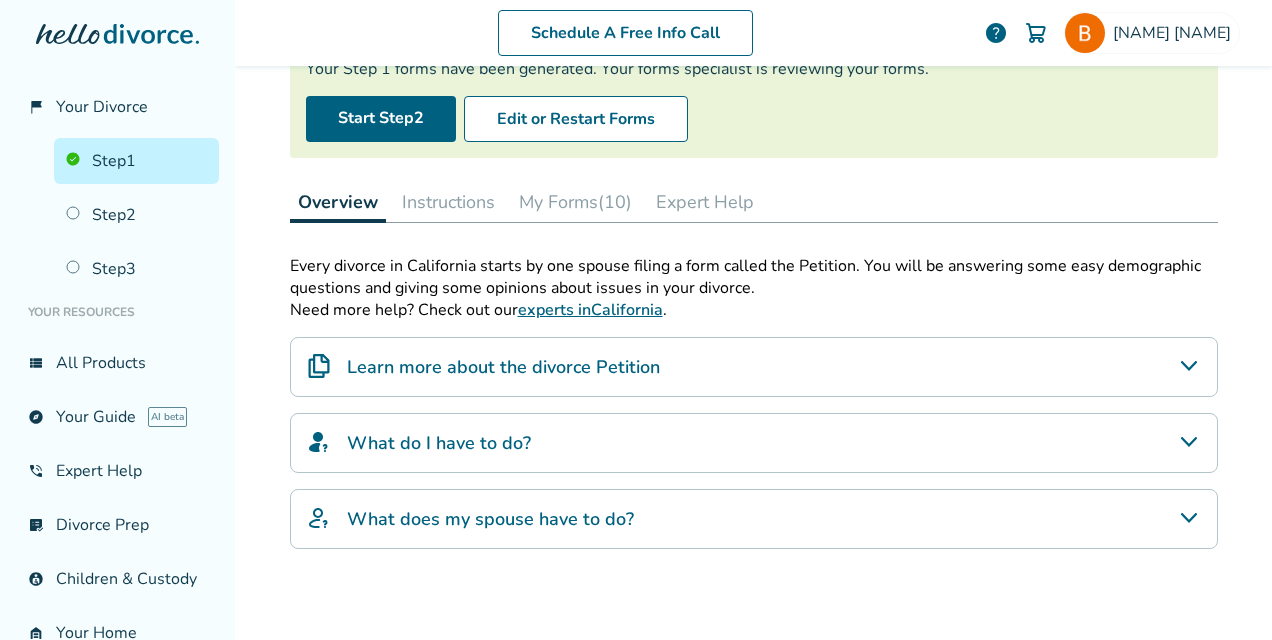 scroll, scrollTop: 195, scrollLeft: 0, axis: vertical 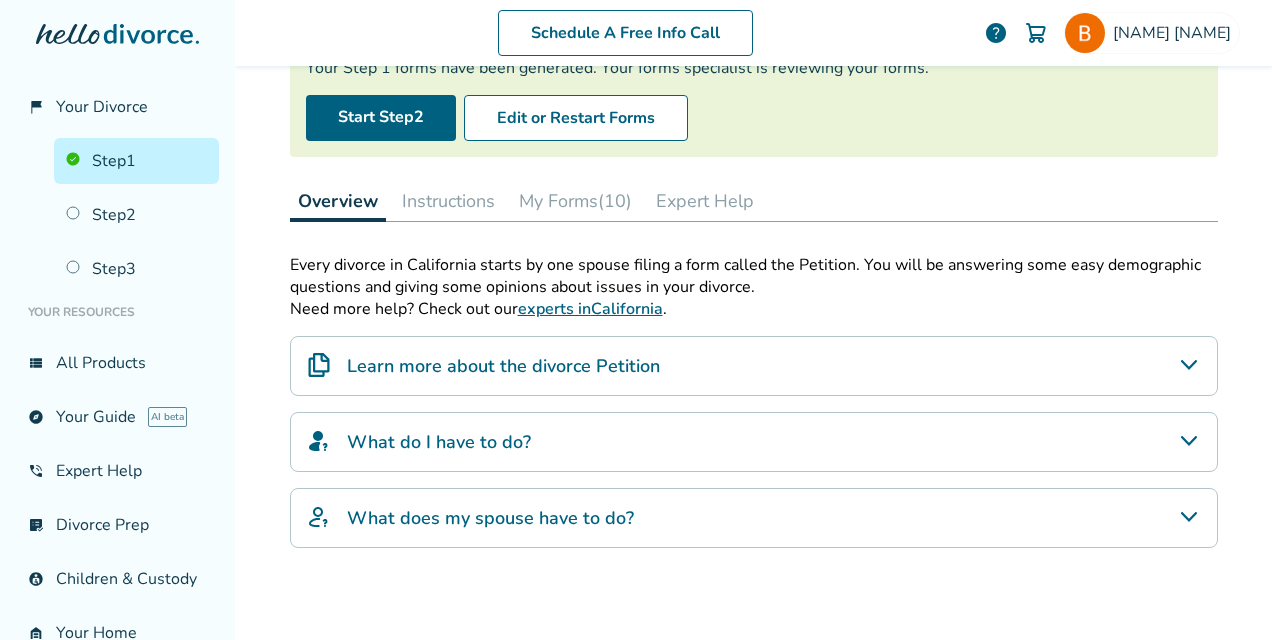 click on "Instructions" at bounding box center (448, 201) 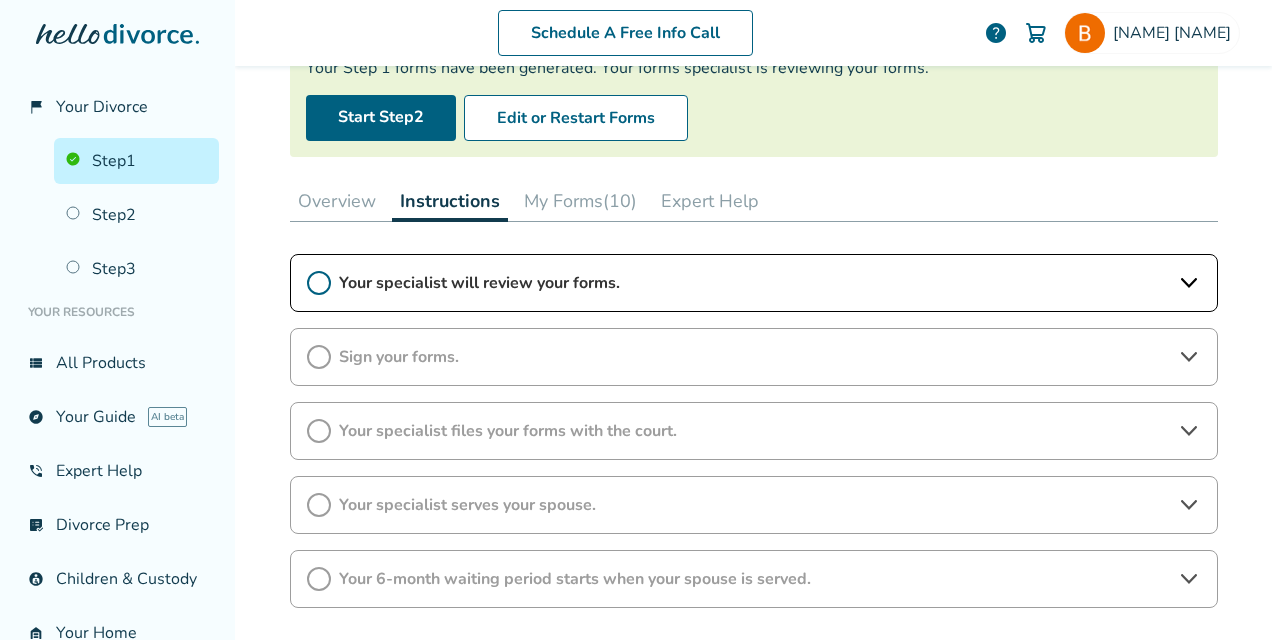 click on "My Forms  (10)" at bounding box center [580, 201] 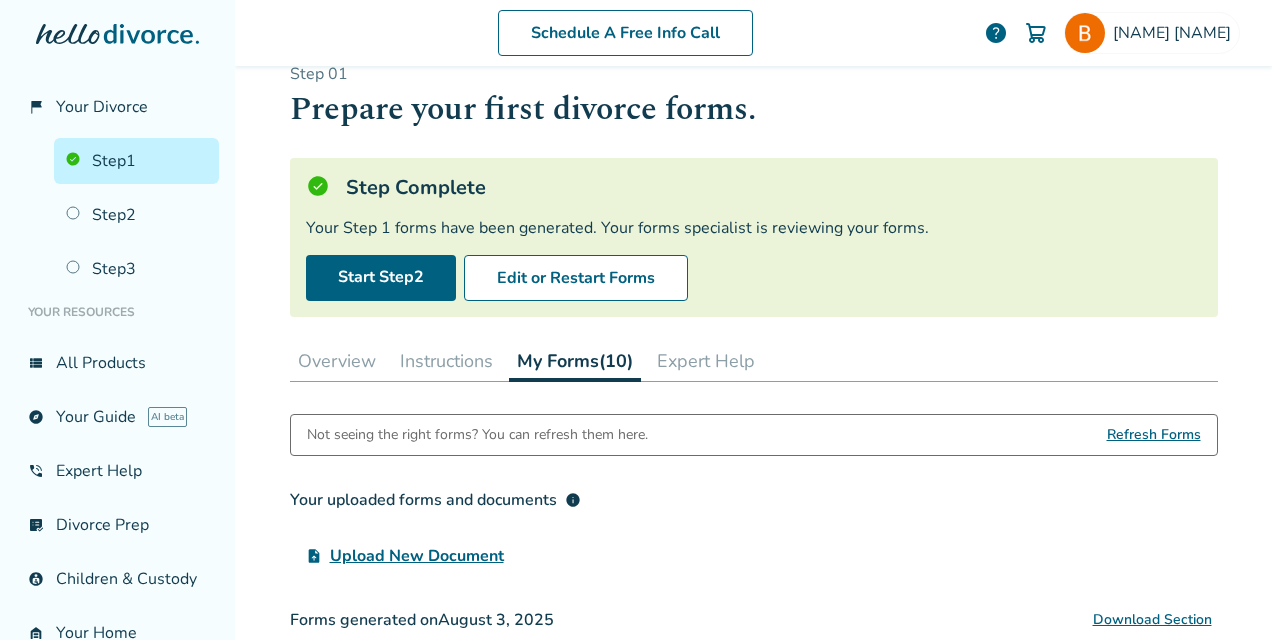 scroll, scrollTop: 0, scrollLeft: 0, axis: both 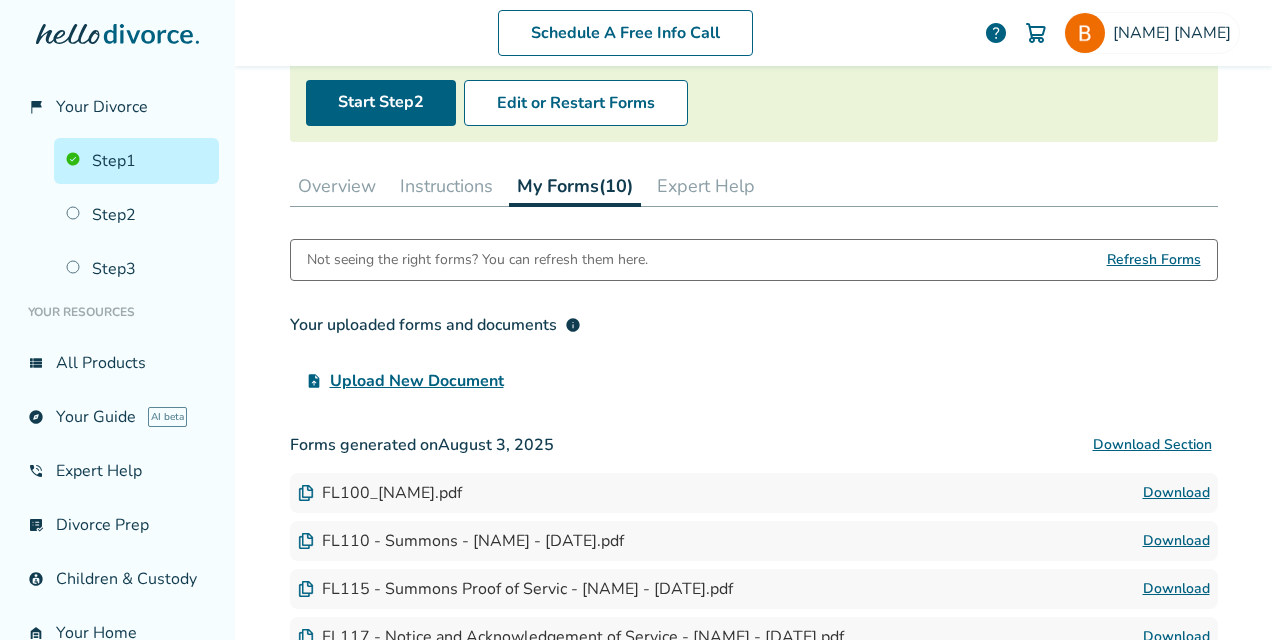 click on "Expert Help" at bounding box center [706, 186] 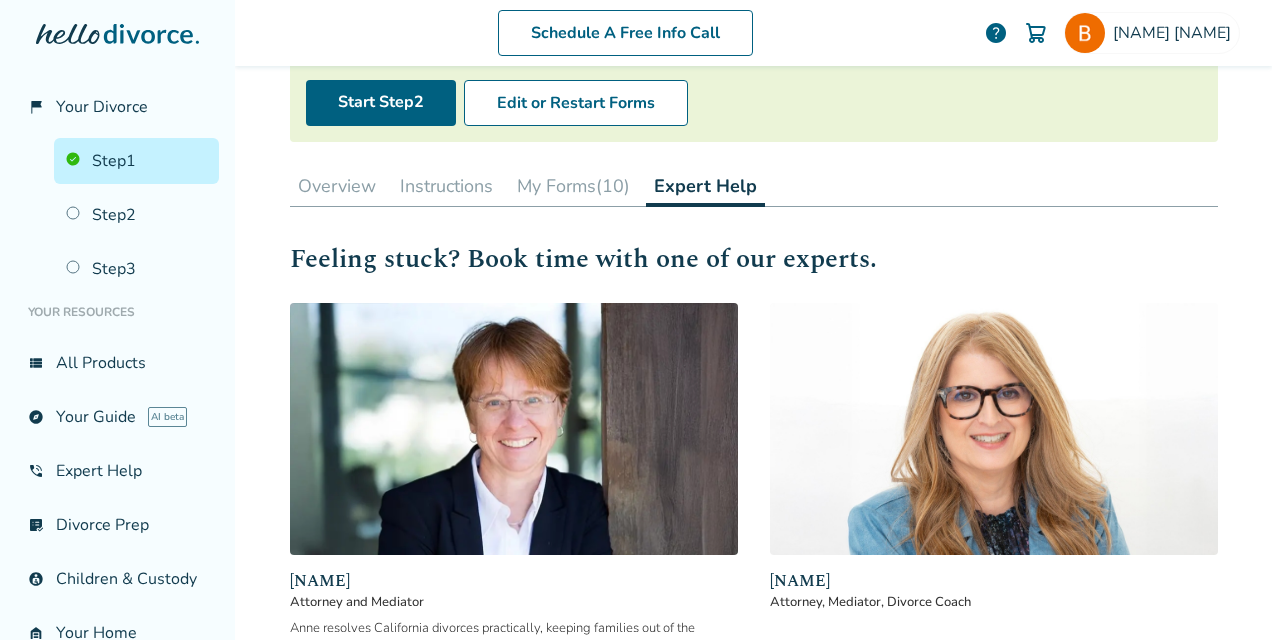 click on "My Forms  (10)" at bounding box center [573, 186] 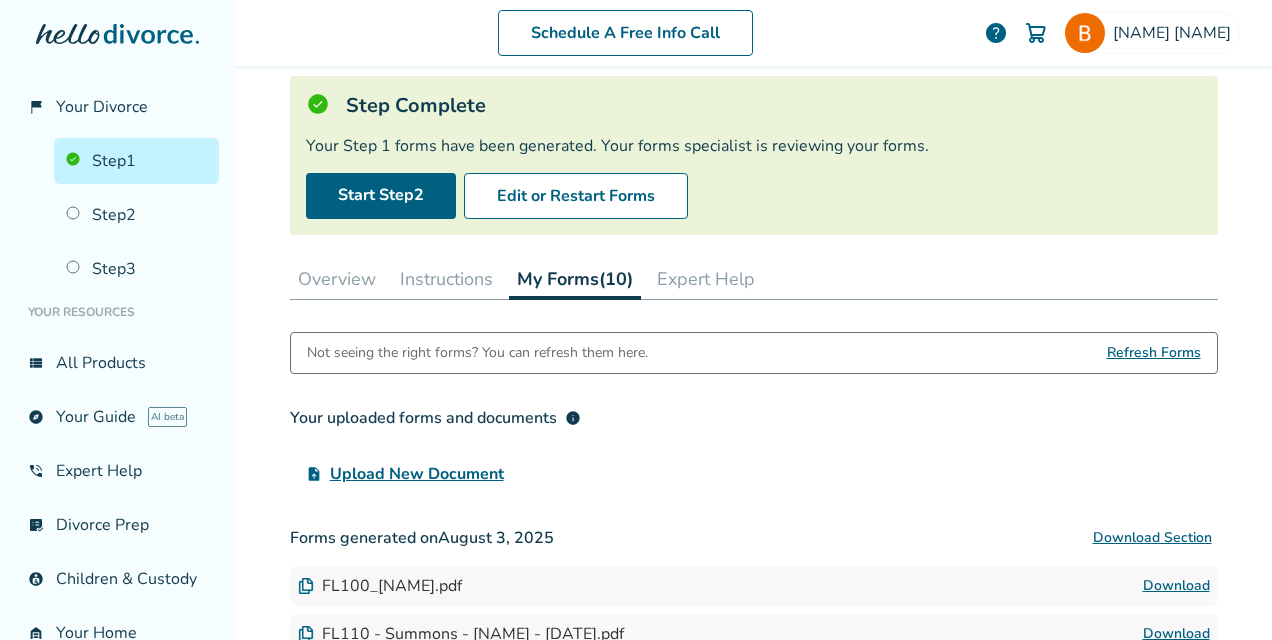 scroll, scrollTop: 116, scrollLeft: 0, axis: vertical 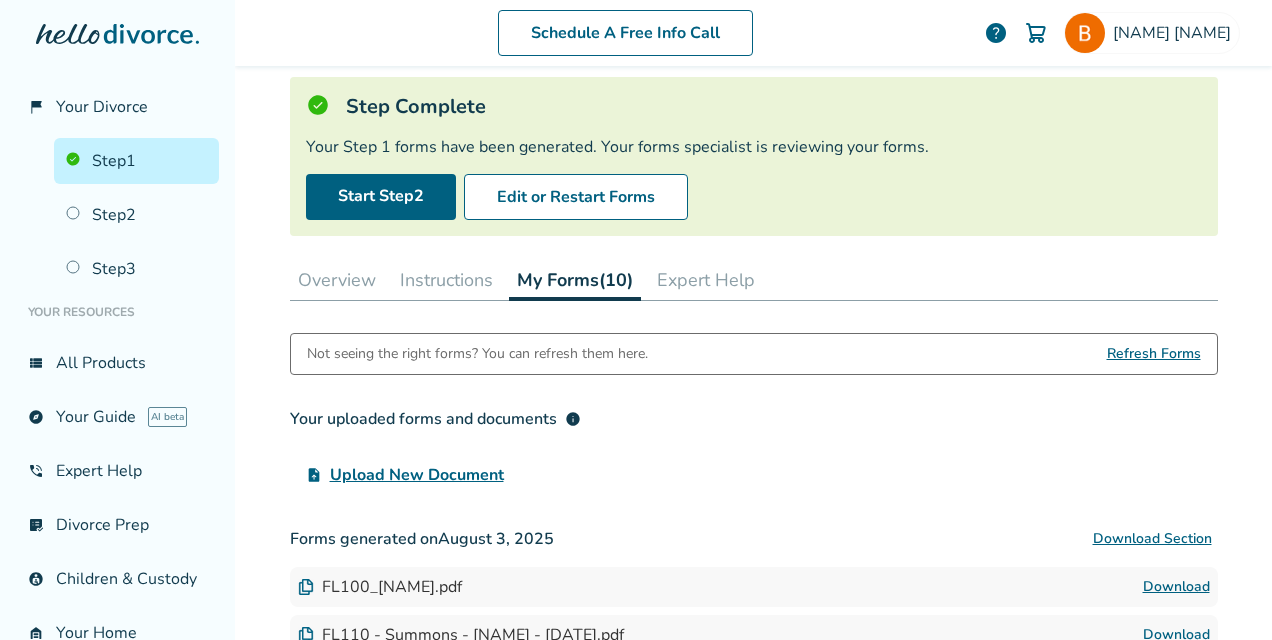 click on "Instructions" at bounding box center (446, 280) 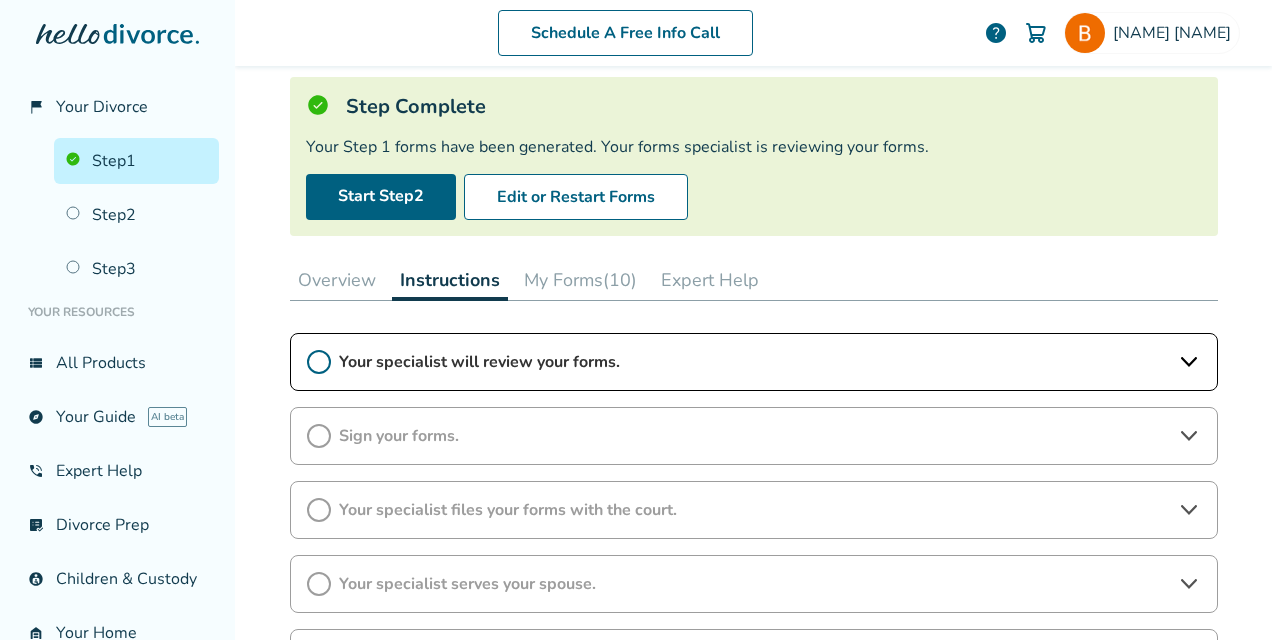 click on "Overview" at bounding box center (337, 280) 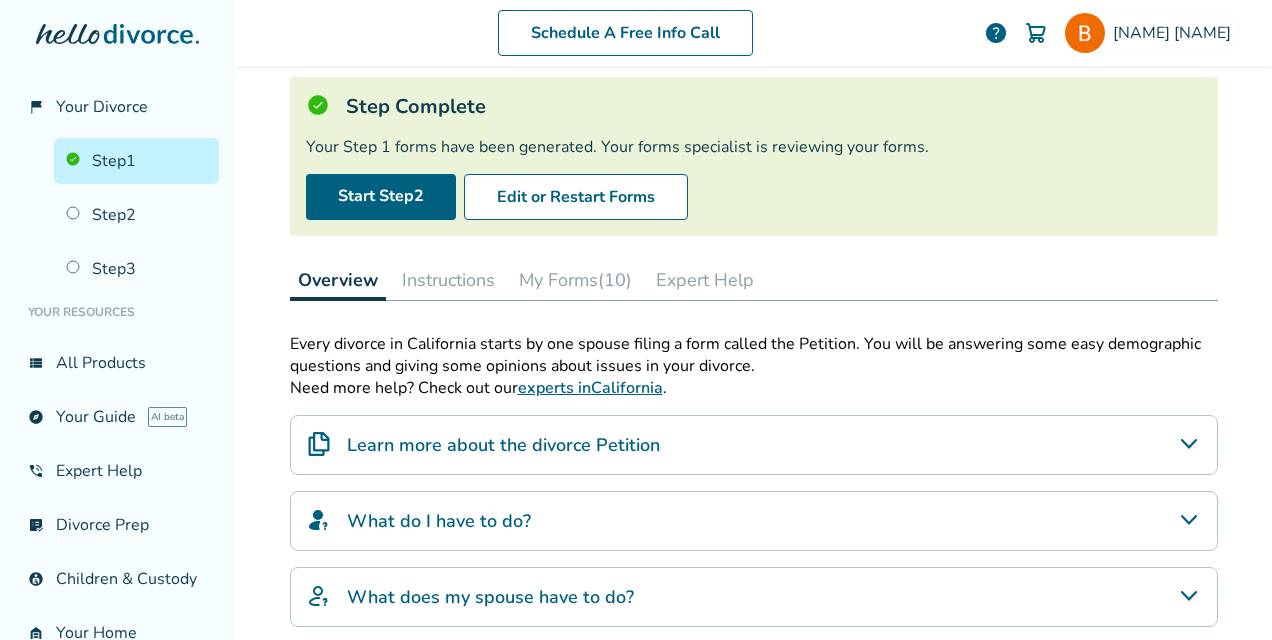 scroll, scrollTop: 0, scrollLeft: 0, axis: both 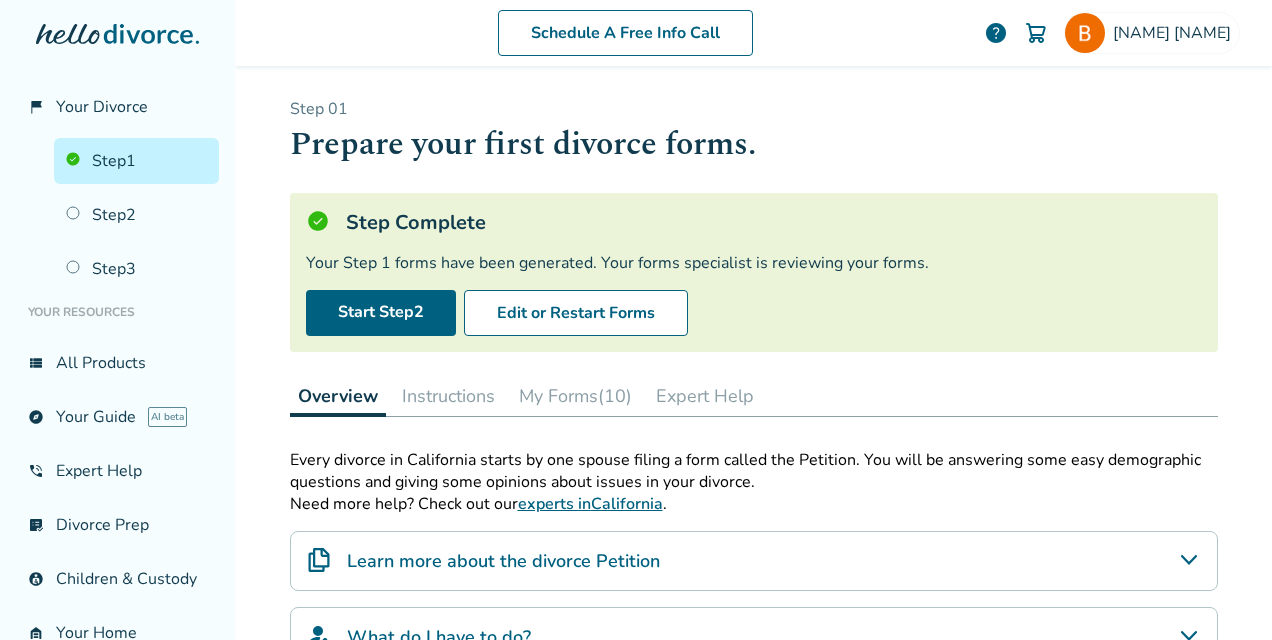 click on "Prepare your first divorce forms." at bounding box center (754, 144) 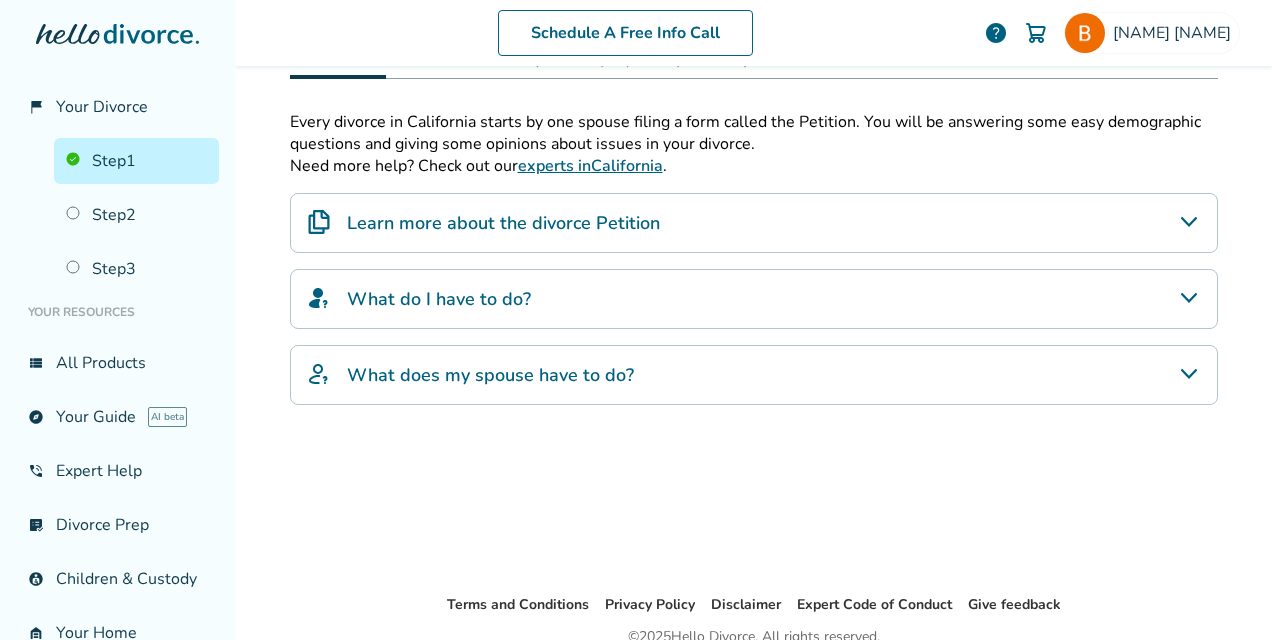 scroll, scrollTop: 0, scrollLeft: 0, axis: both 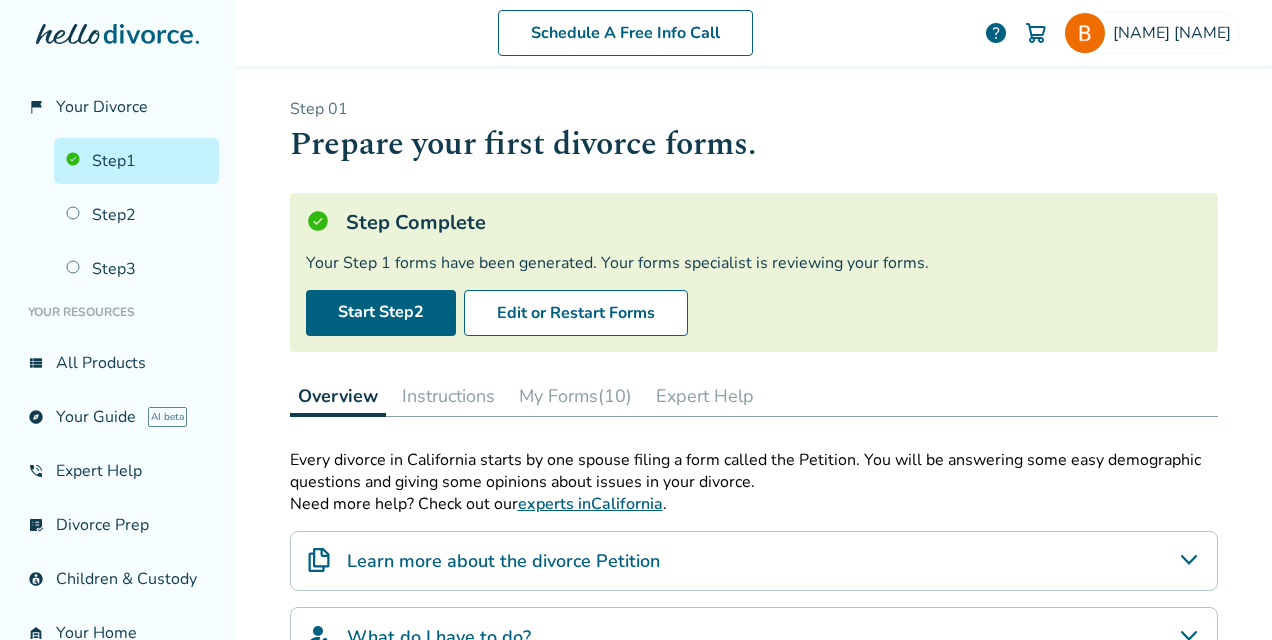 click on "Step 0 1" at bounding box center (754, 109) 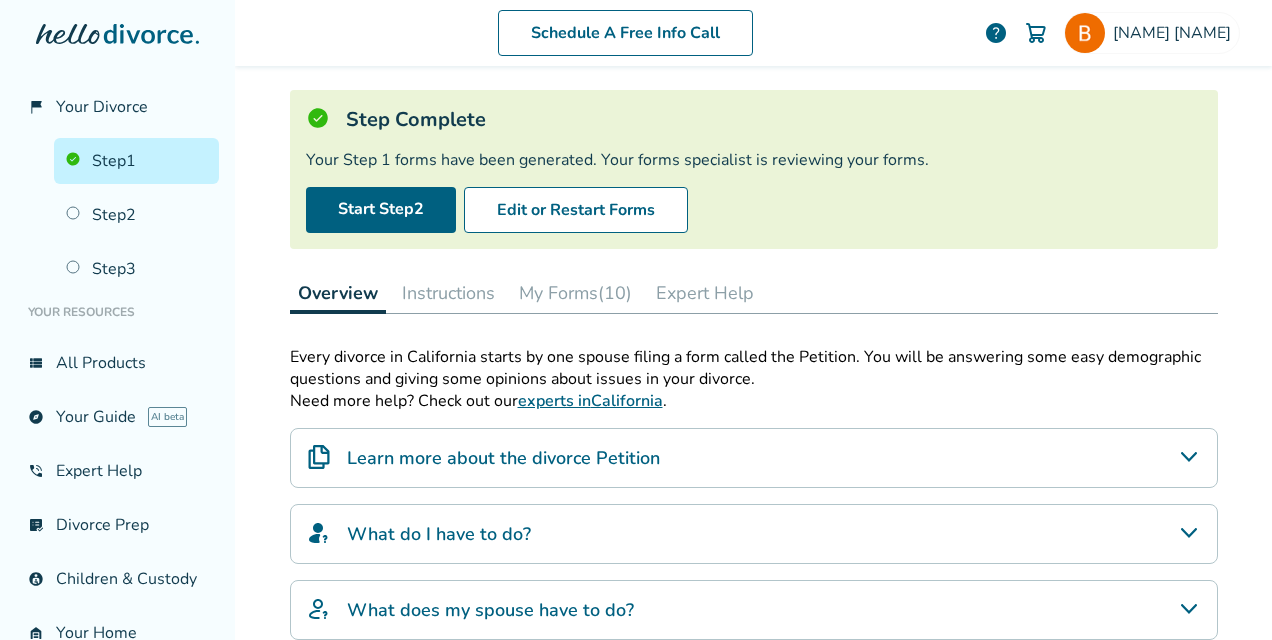 scroll, scrollTop: 0, scrollLeft: 0, axis: both 